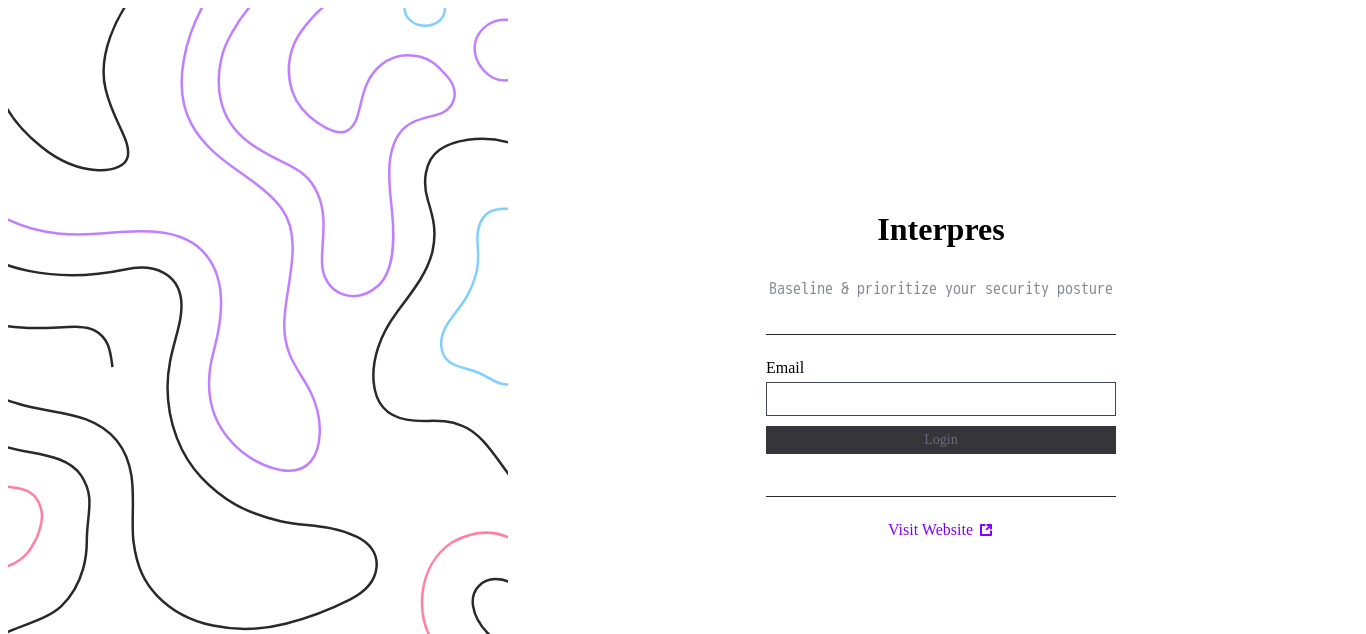 click on "**********" at bounding box center (941, 399) 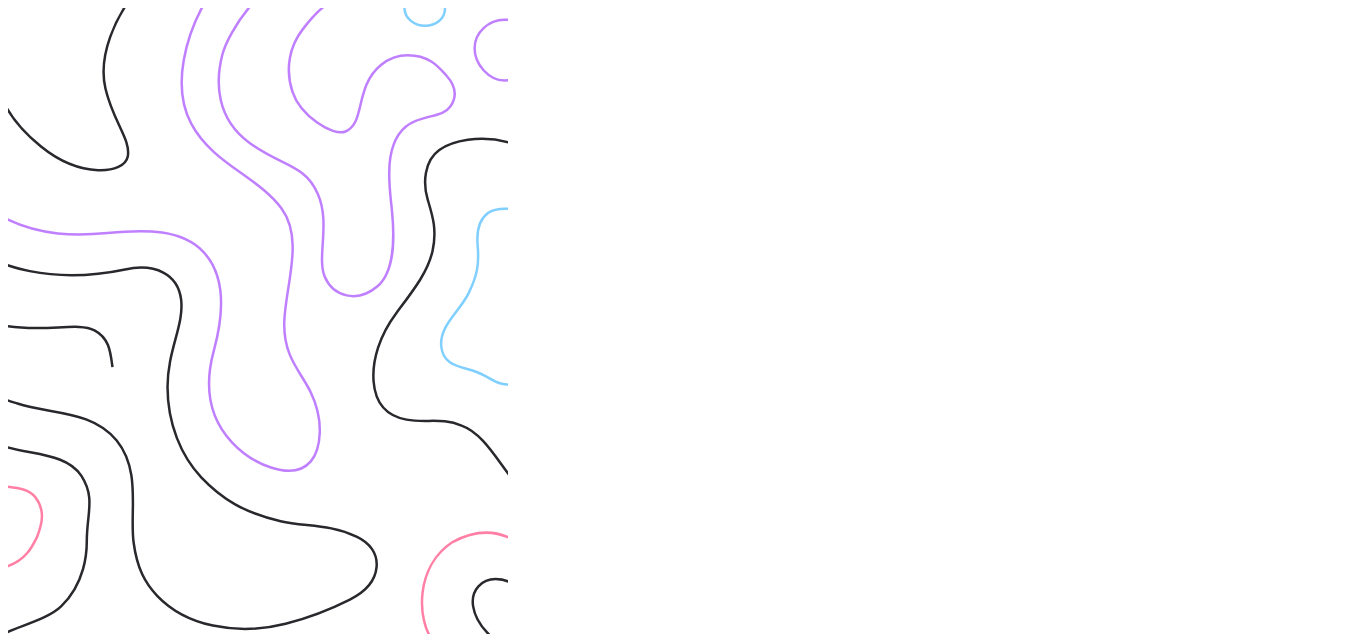 scroll, scrollTop: 0, scrollLeft: 0, axis: both 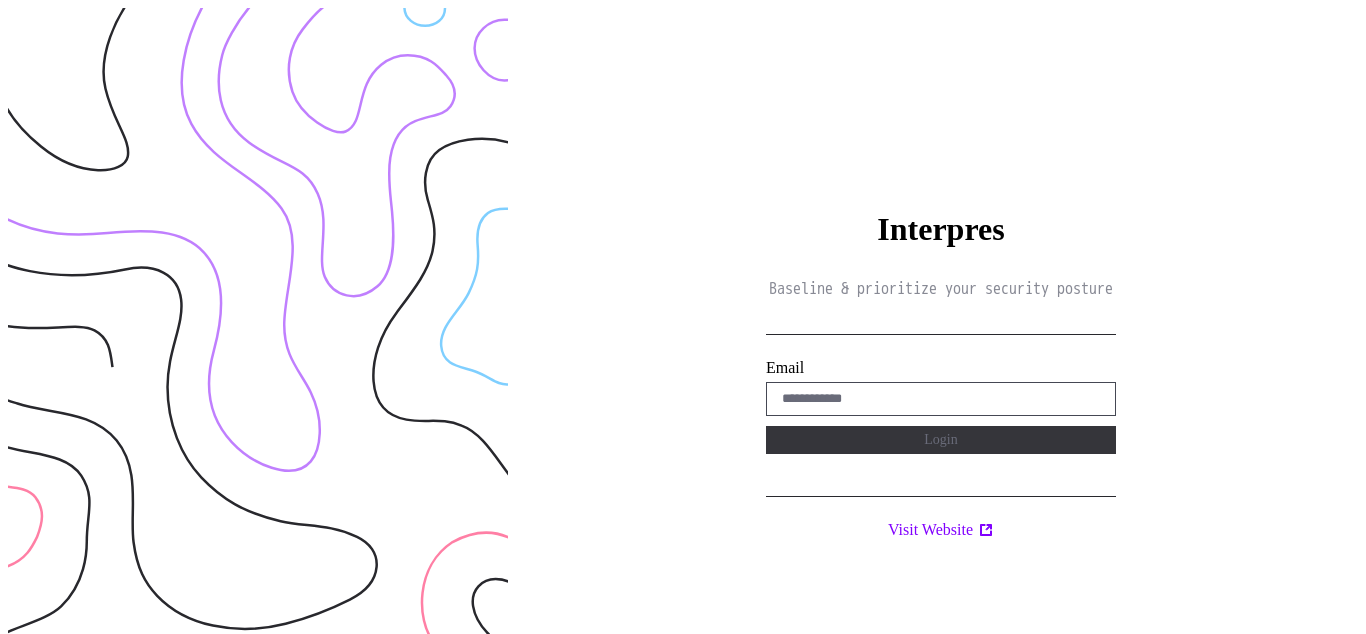 click on "Interpres Baseline & prioritize your security posture Email Login Visit Website" at bounding box center (941, 325) 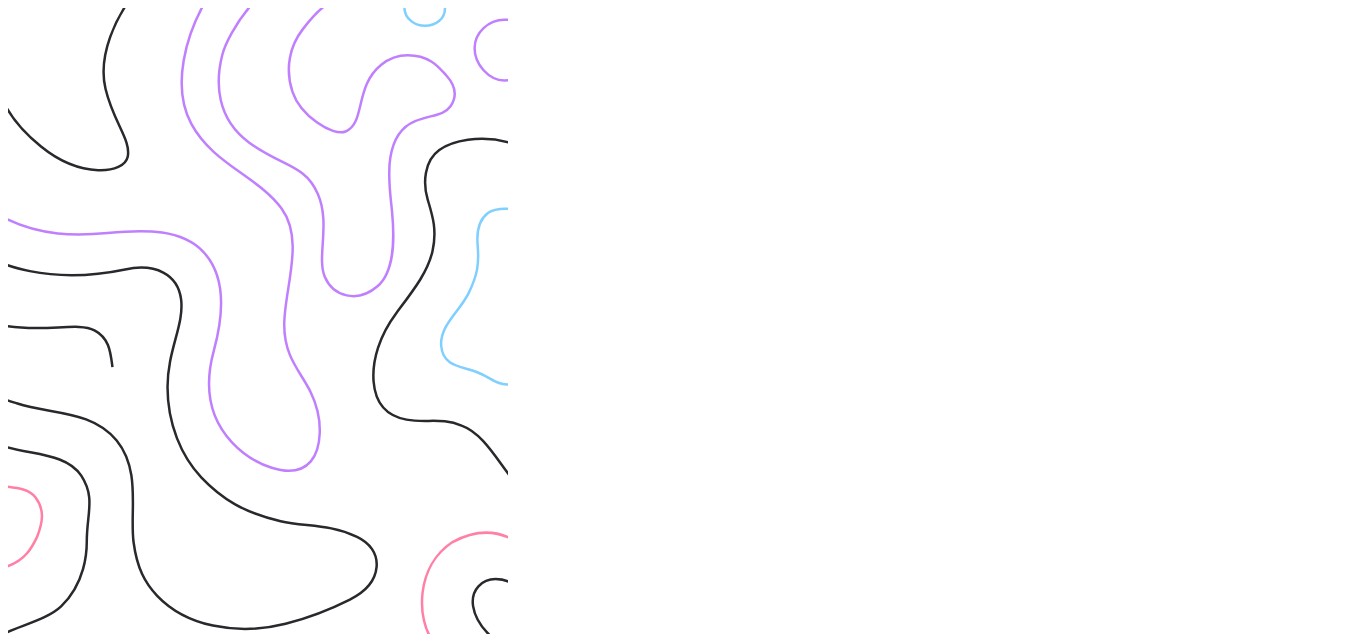 scroll, scrollTop: 0, scrollLeft: 0, axis: both 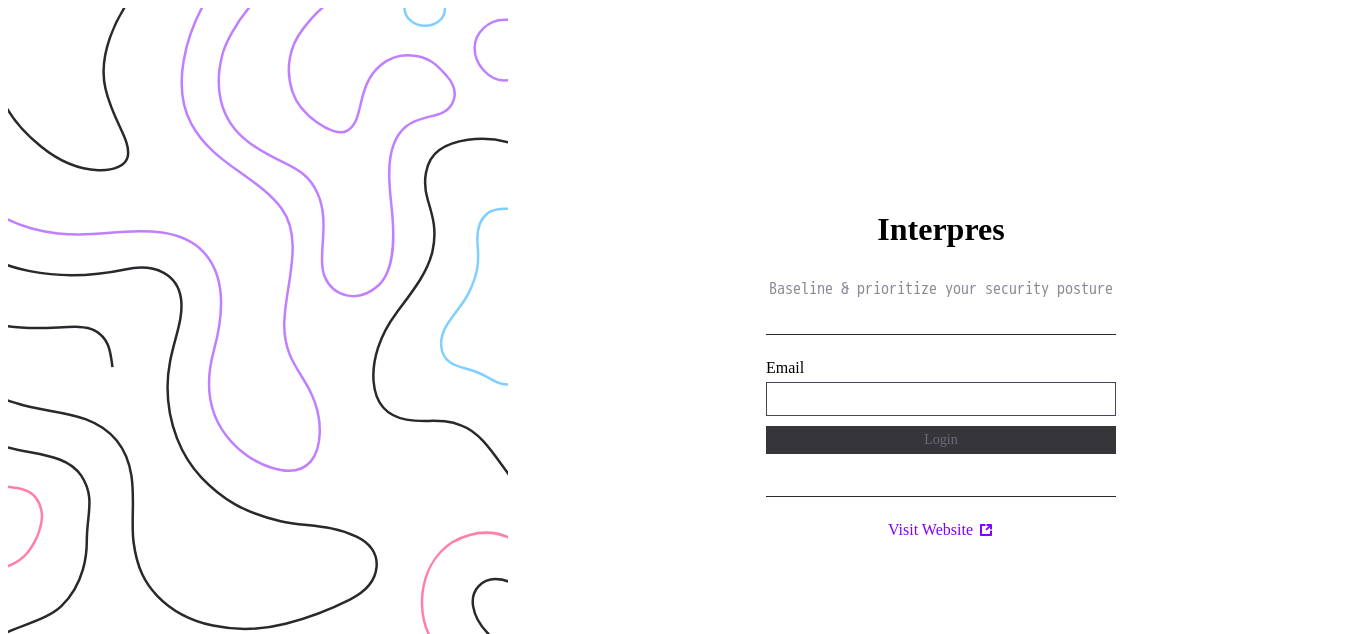 type on "**********" 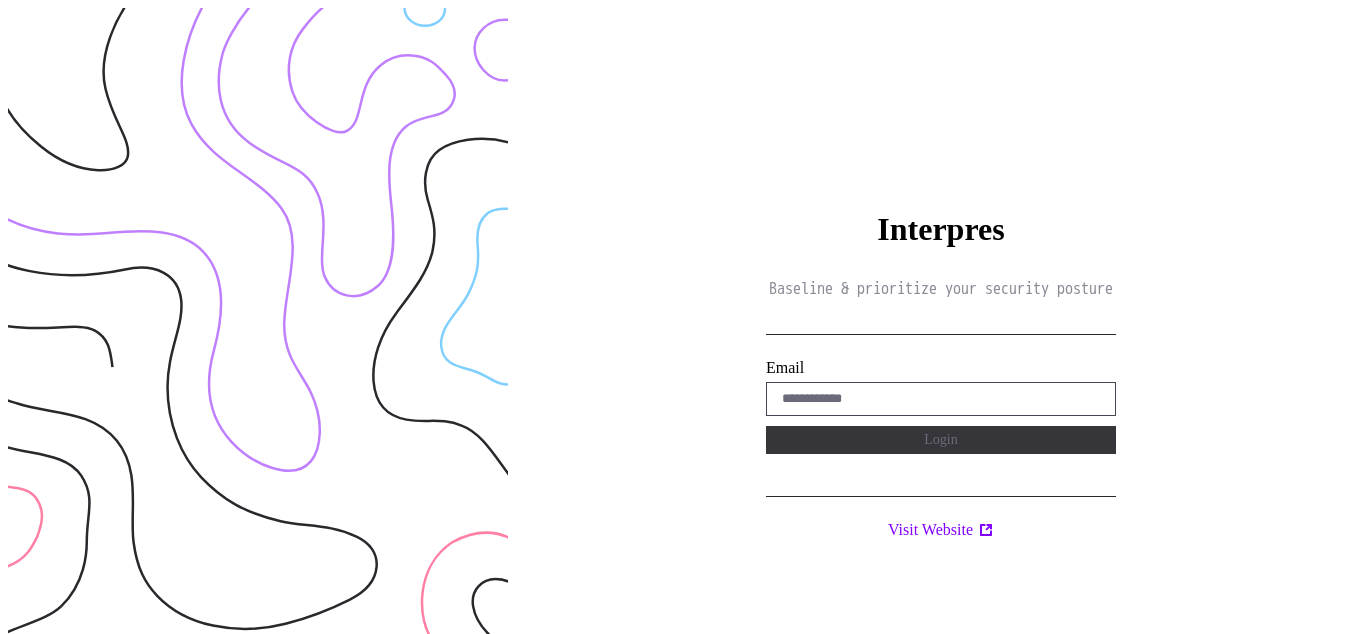 scroll, scrollTop: 0, scrollLeft: 0, axis: both 